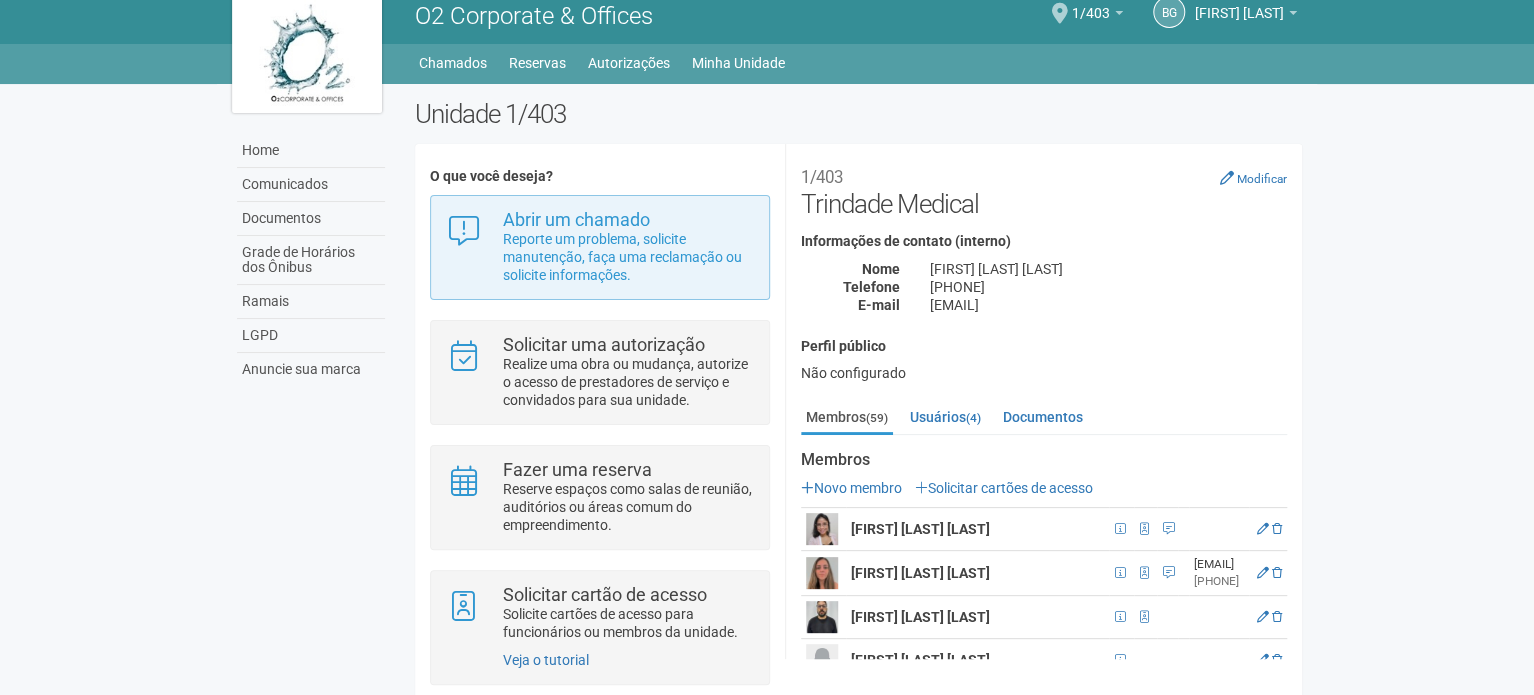 scroll, scrollTop: 0, scrollLeft: 0, axis: both 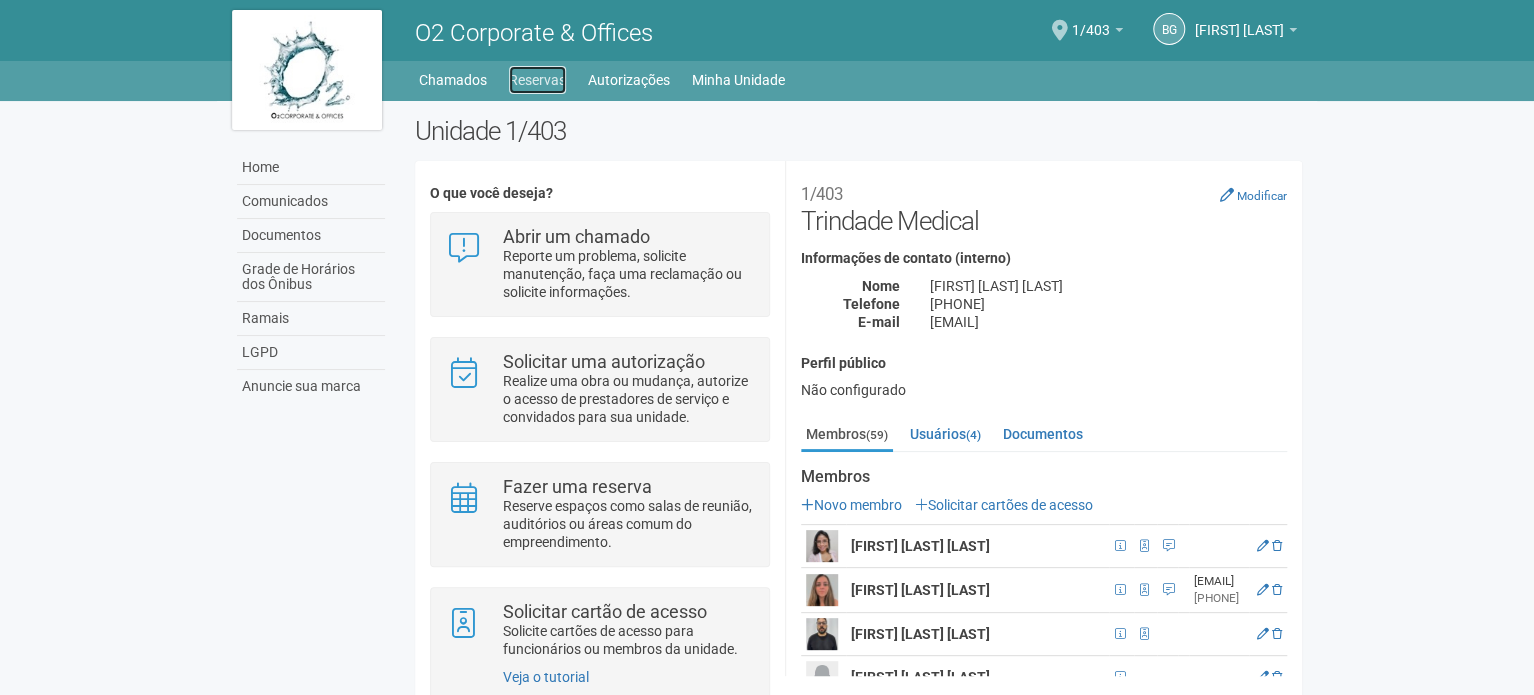 click on "Reservas" at bounding box center (537, 80) 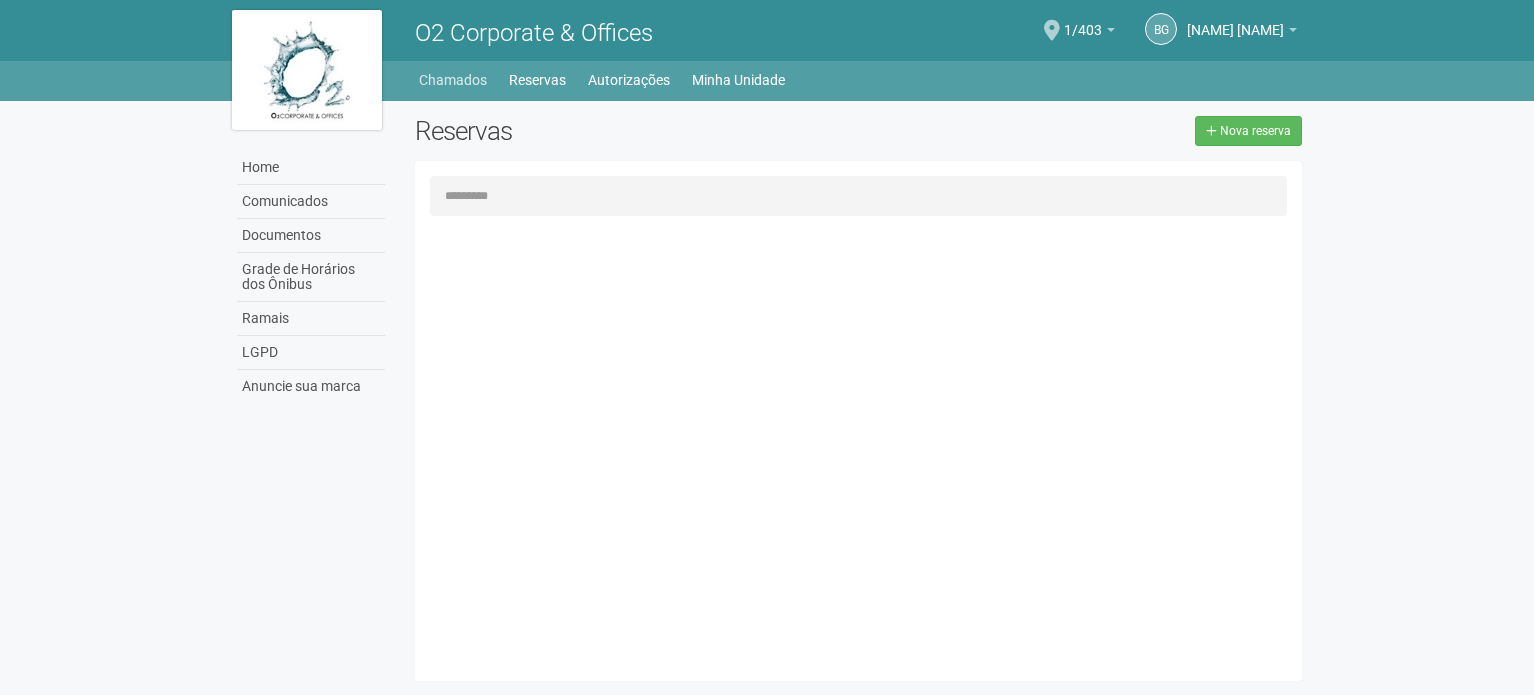 scroll, scrollTop: 0, scrollLeft: 0, axis: both 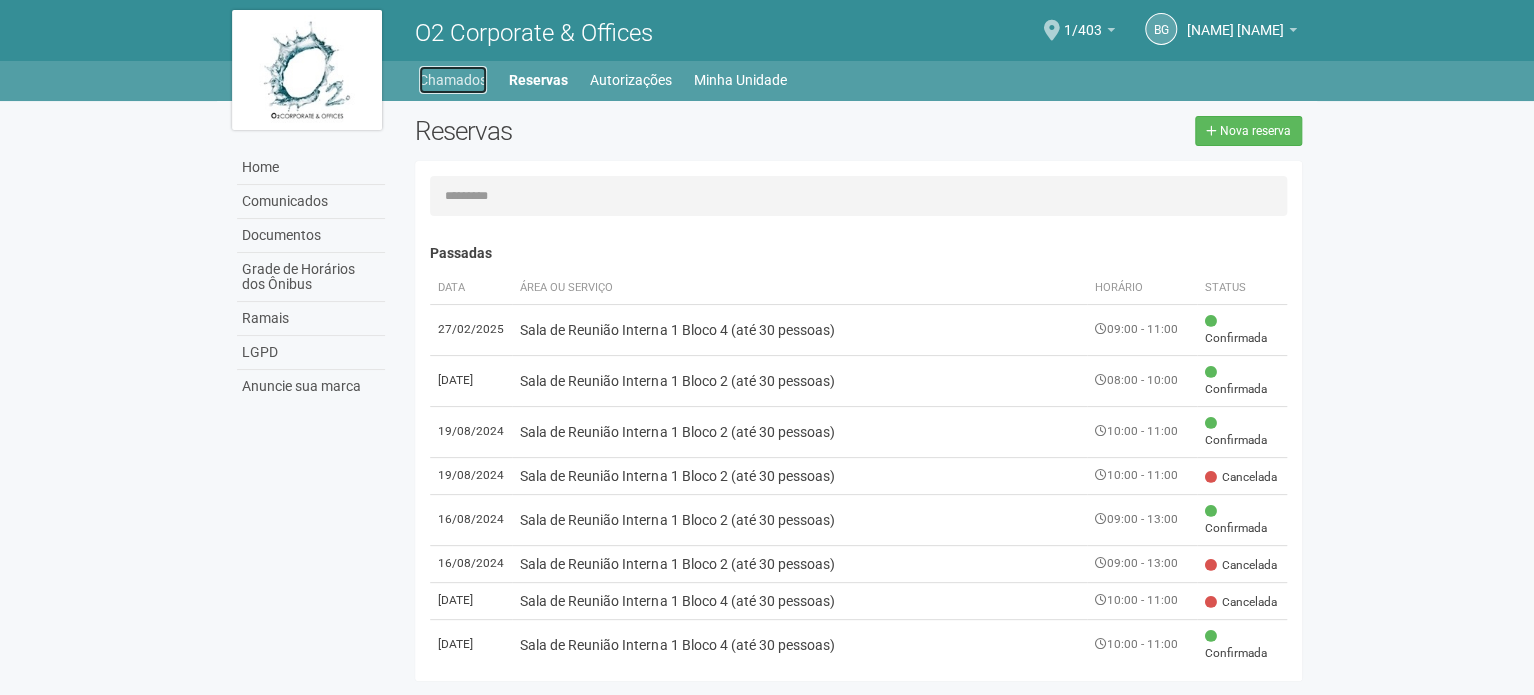 click on "Chamados" at bounding box center [453, 80] 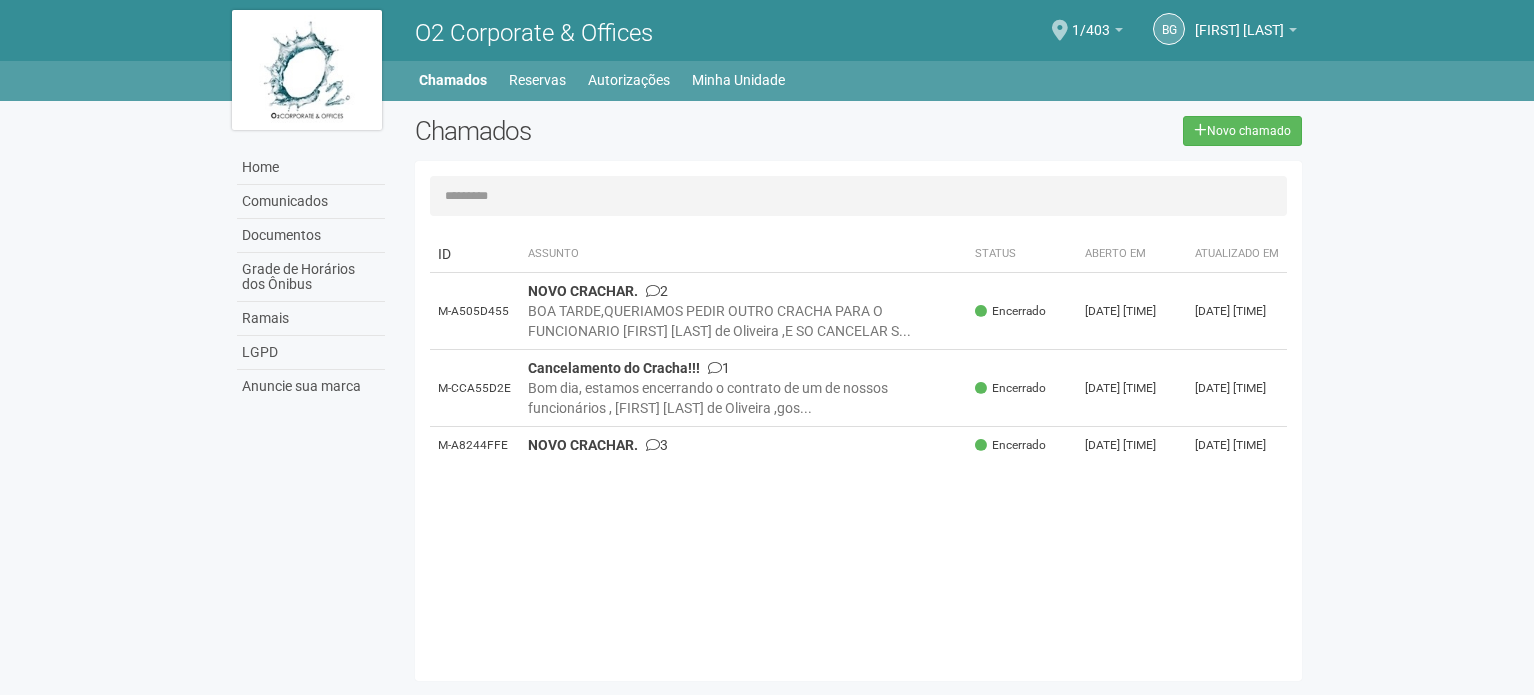 scroll, scrollTop: 0, scrollLeft: 0, axis: both 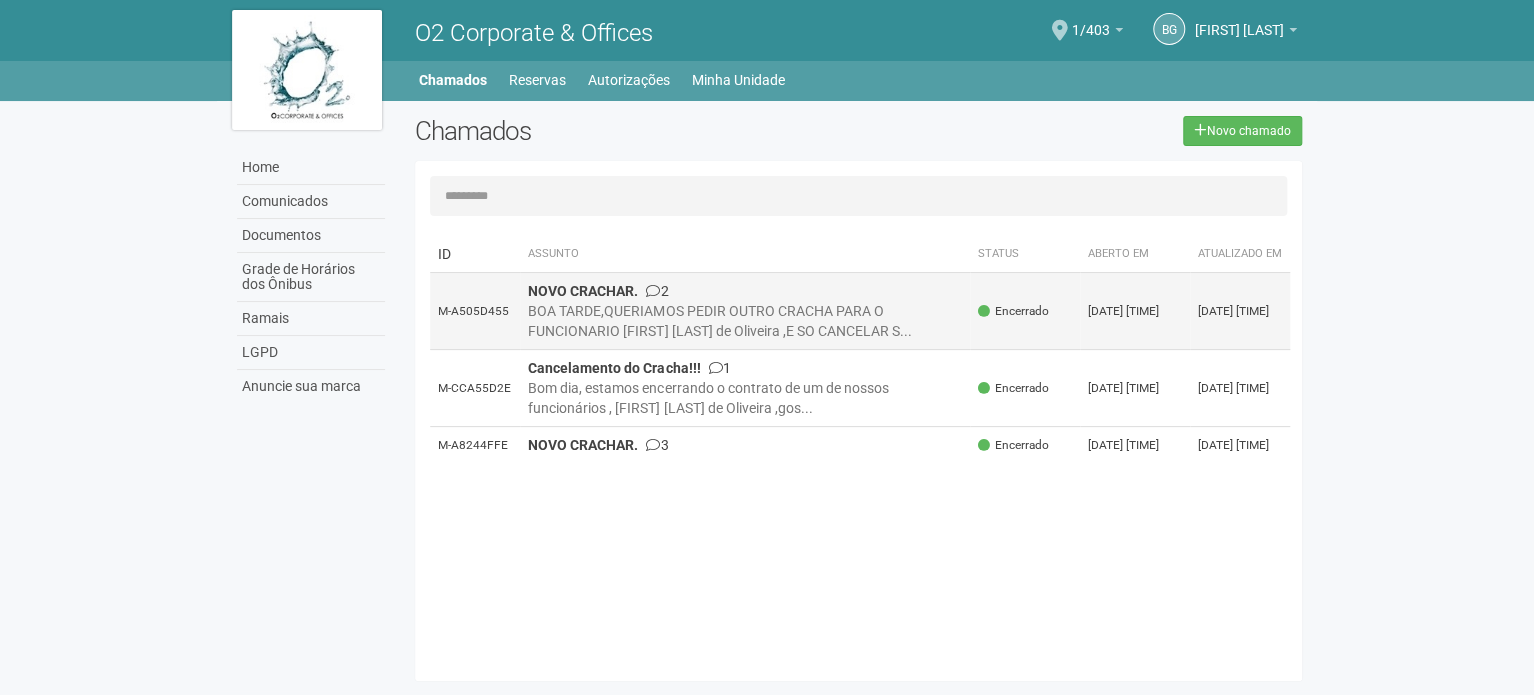 click on "BOA TARDE,QUERIAMOS PEDIR OUTRO CRACHA PARA O FUNCIONARIO ANDRE FERREIRA DE OLIVEIRA,E SO CANCELAR S..." at bounding box center (745, 321) 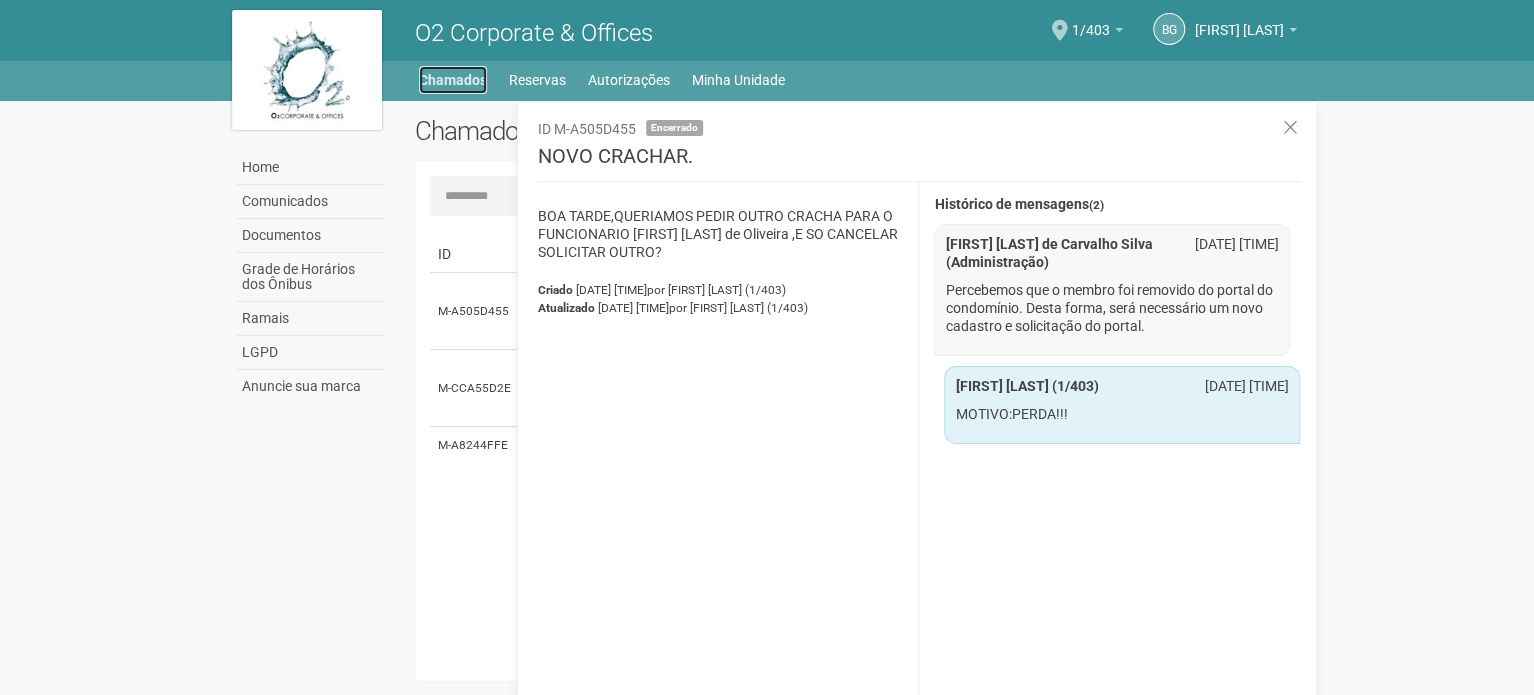 click on "Chamados" at bounding box center (453, 80) 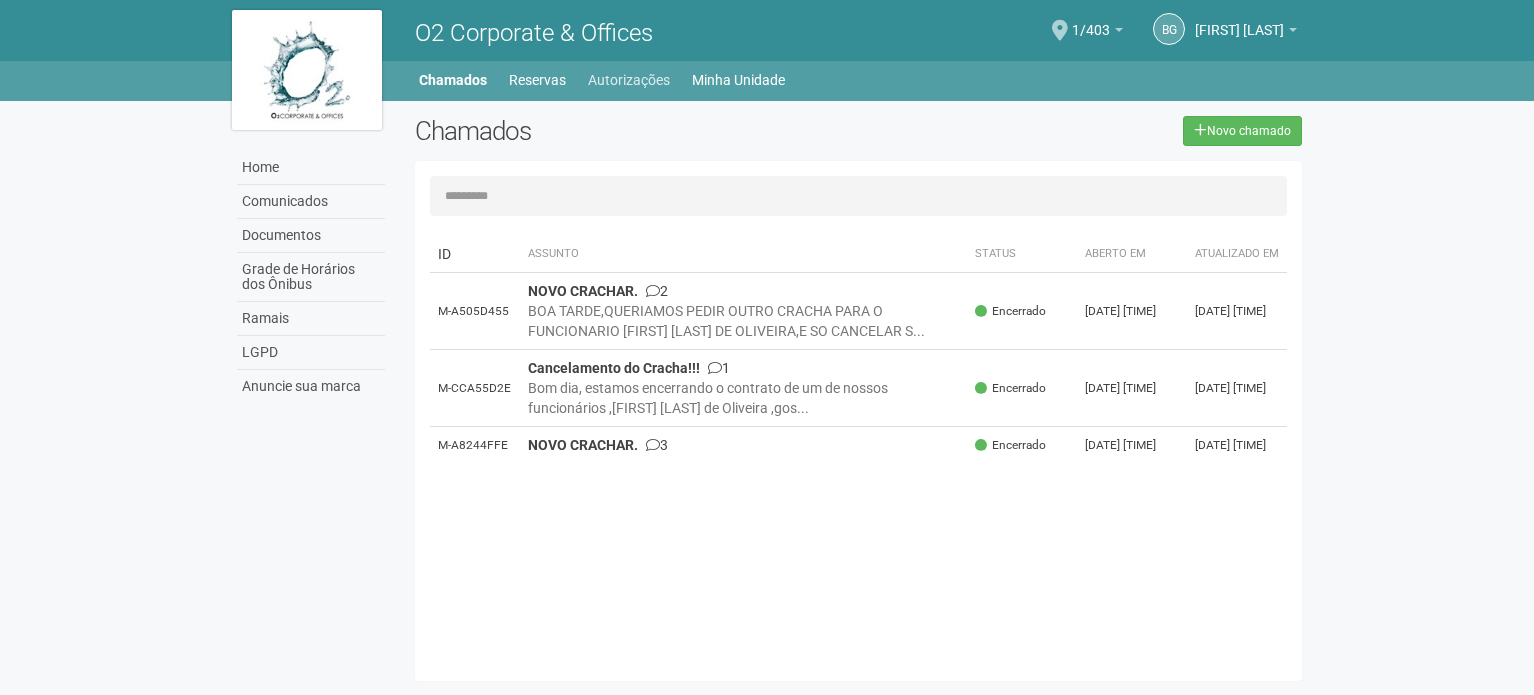 scroll, scrollTop: 0, scrollLeft: 0, axis: both 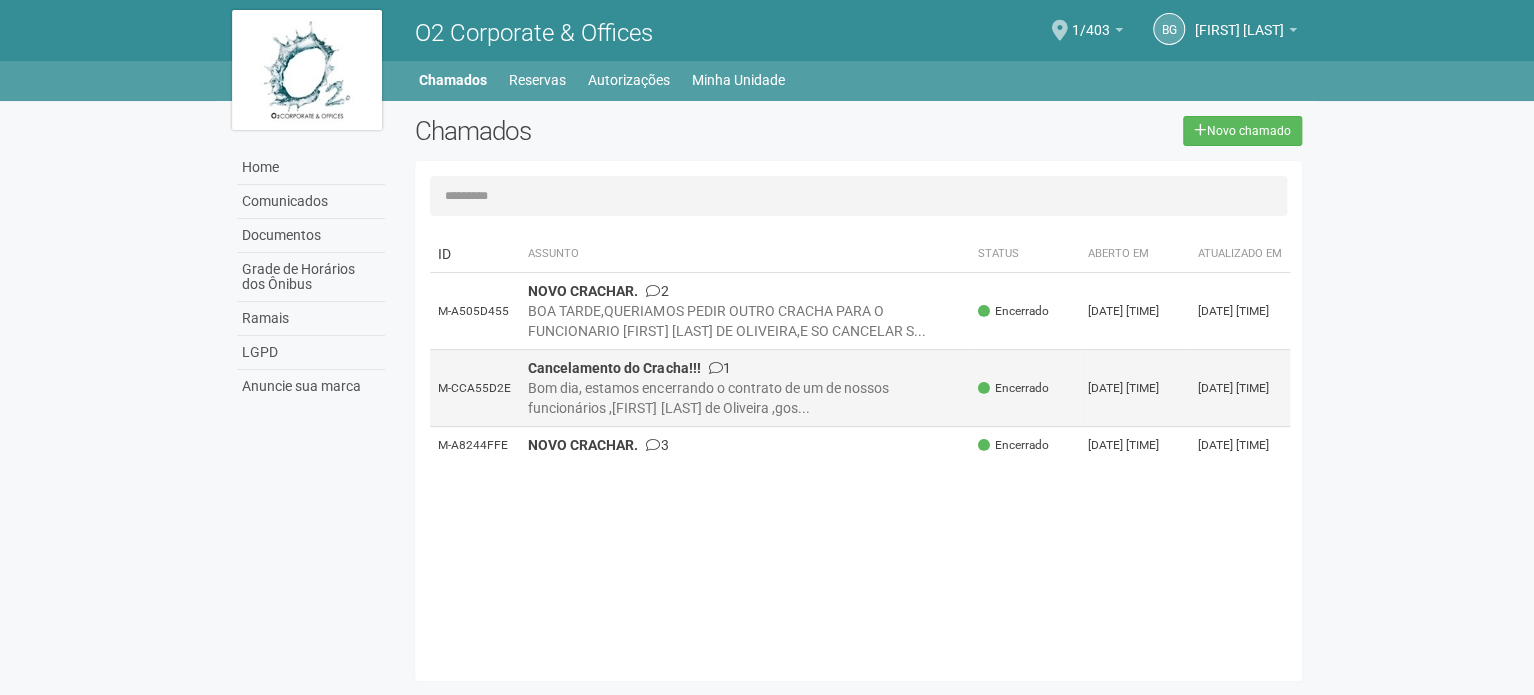 click on "Cancelamento do Cracha!!!
1
Bom dia, estamos encerrando o contrato de um de nossos funcionários ,Marcelo Vianna de Oliveira ,gos..." at bounding box center [745, 388] 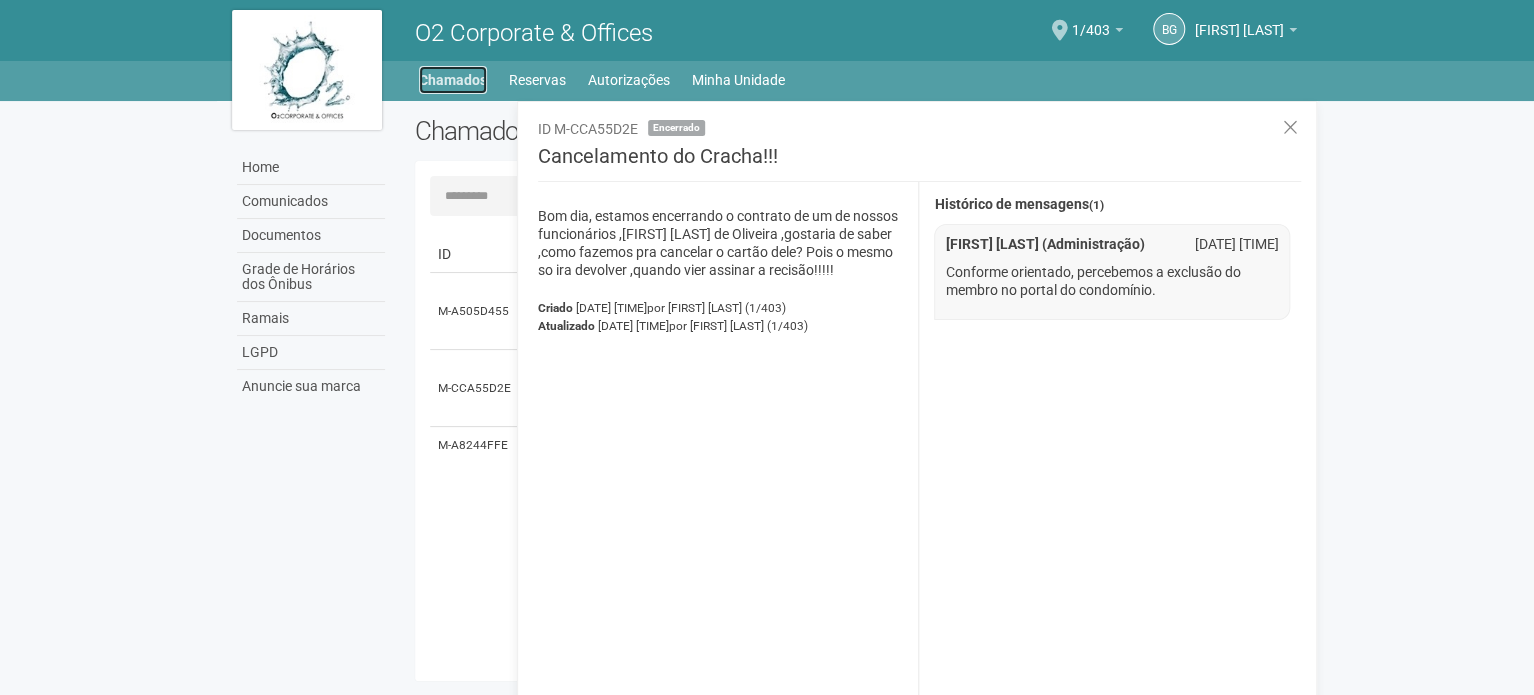 click on "Chamados" at bounding box center (453, 80) 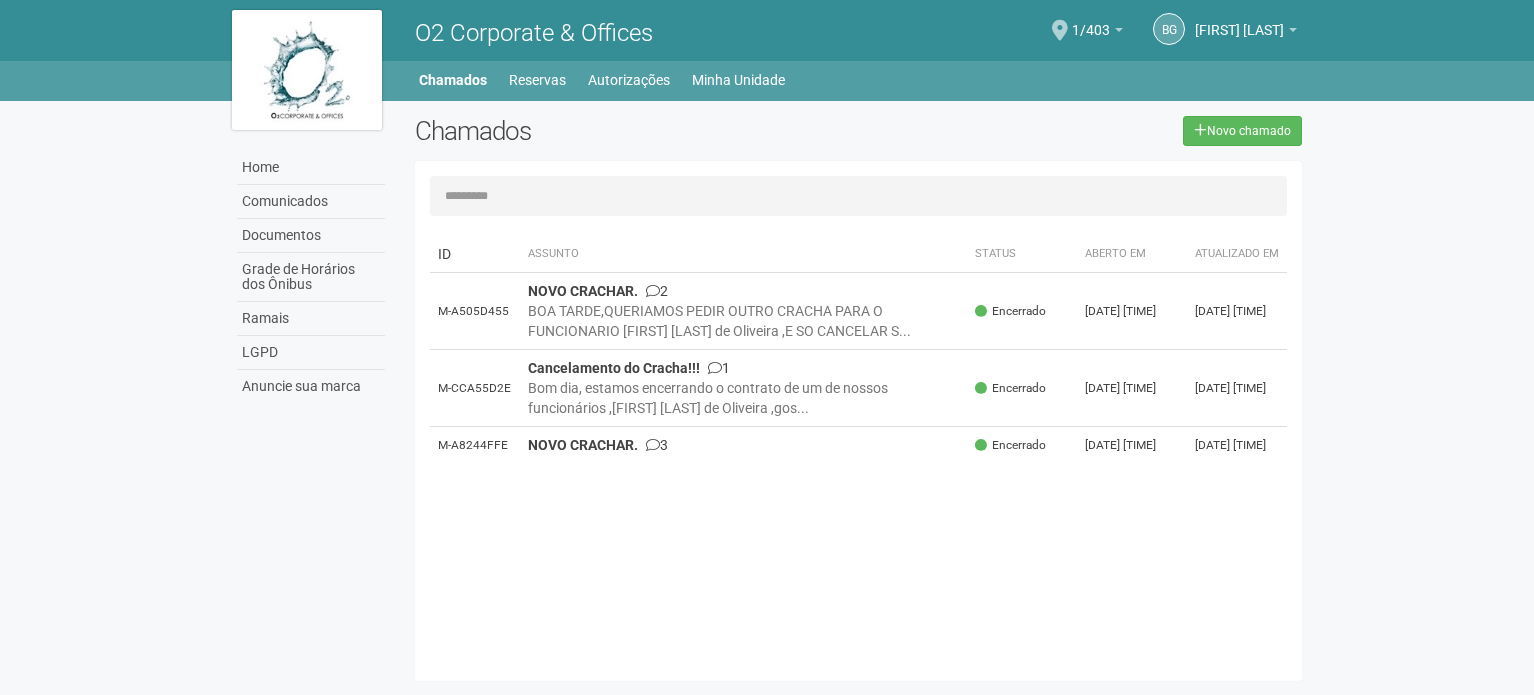 click on "Reservas" at bounding box center (537, 80) 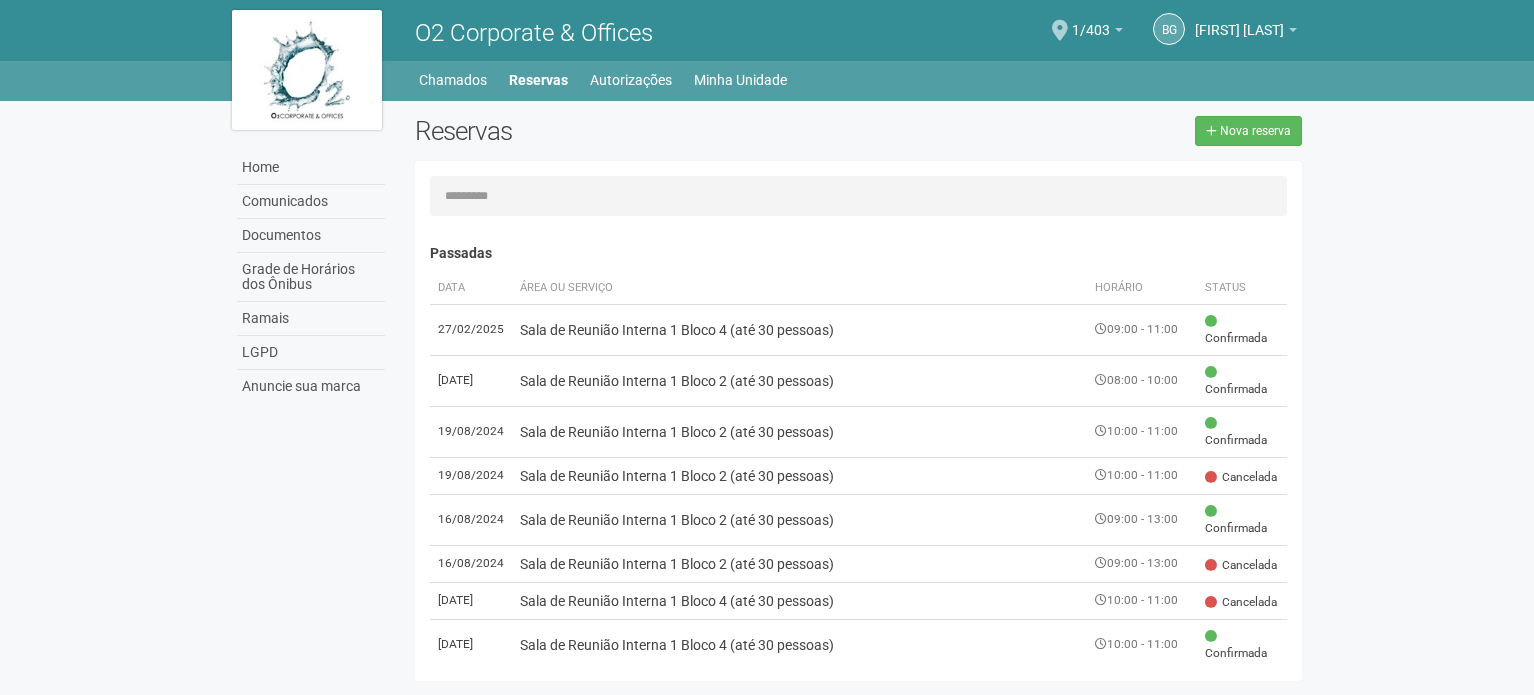 scroll, scrollTop: 0, scrollLeft: 0, axis: both 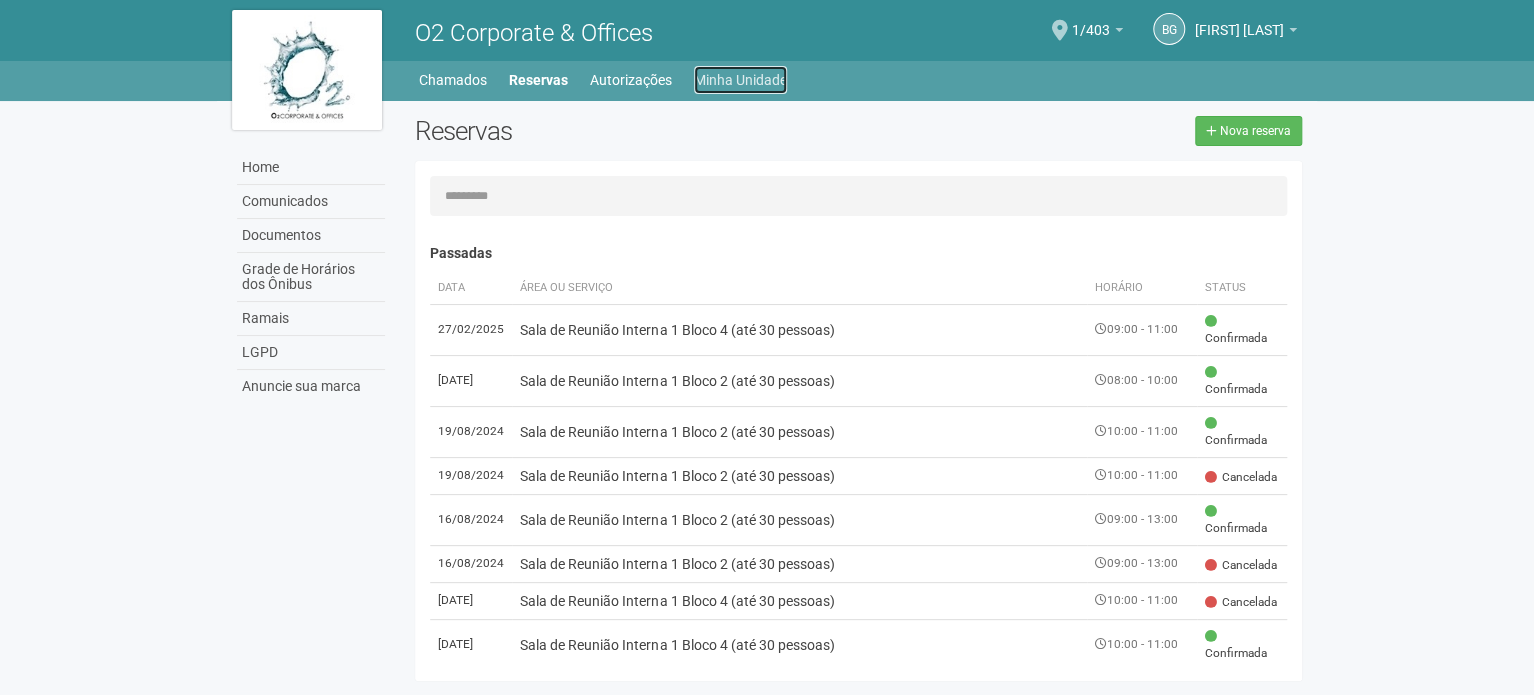 click on "Minha Unidade" at bounding box center [740, 80] 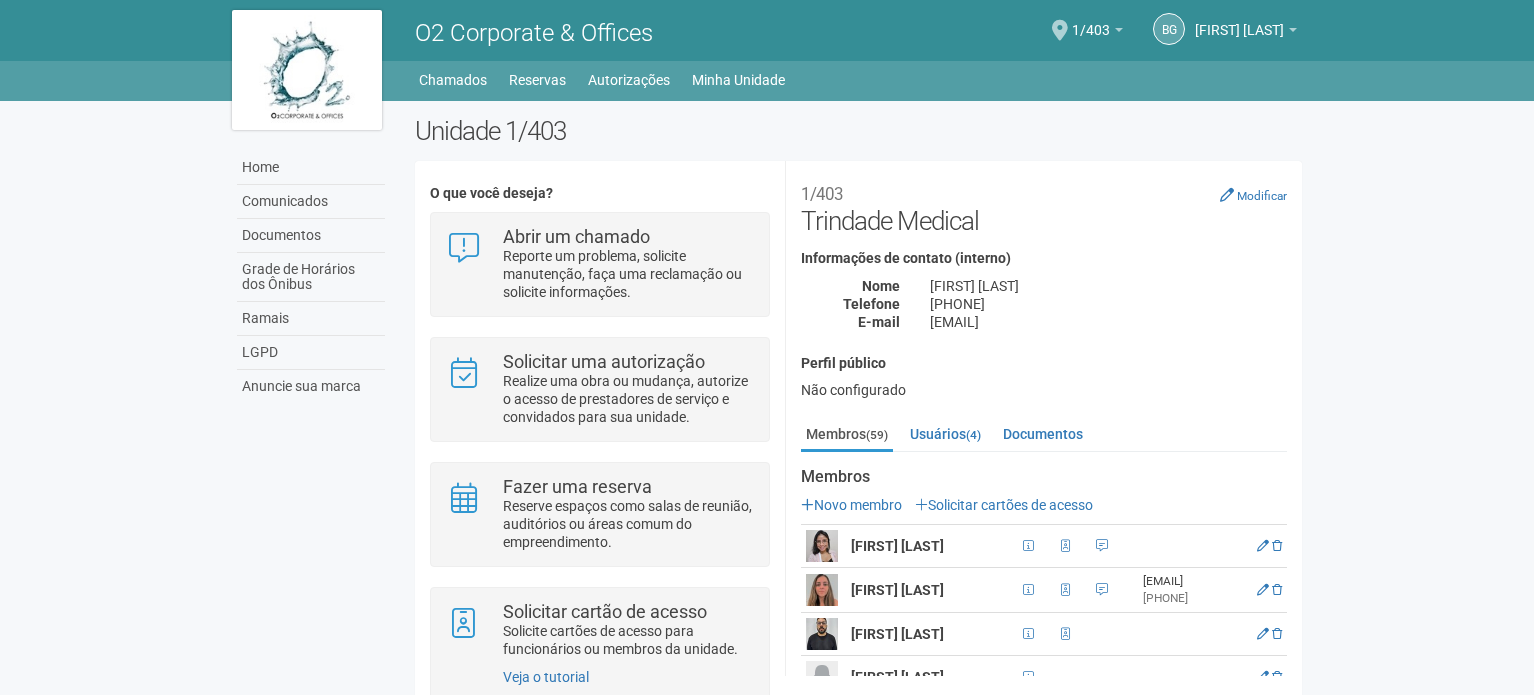 scroll, scrollTop: 0, scrollLeft: 0, axis: both 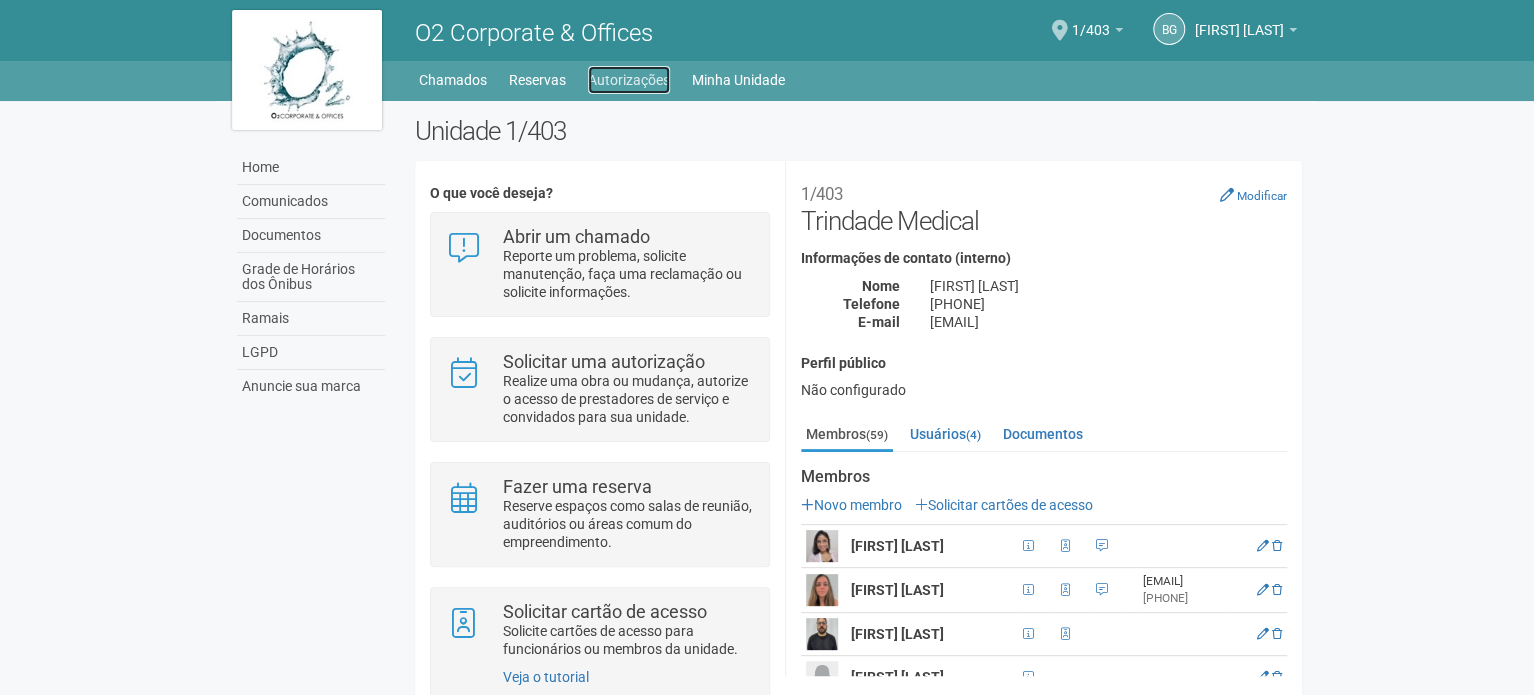 click on "Autorizações" at bounding box center [629, 80] 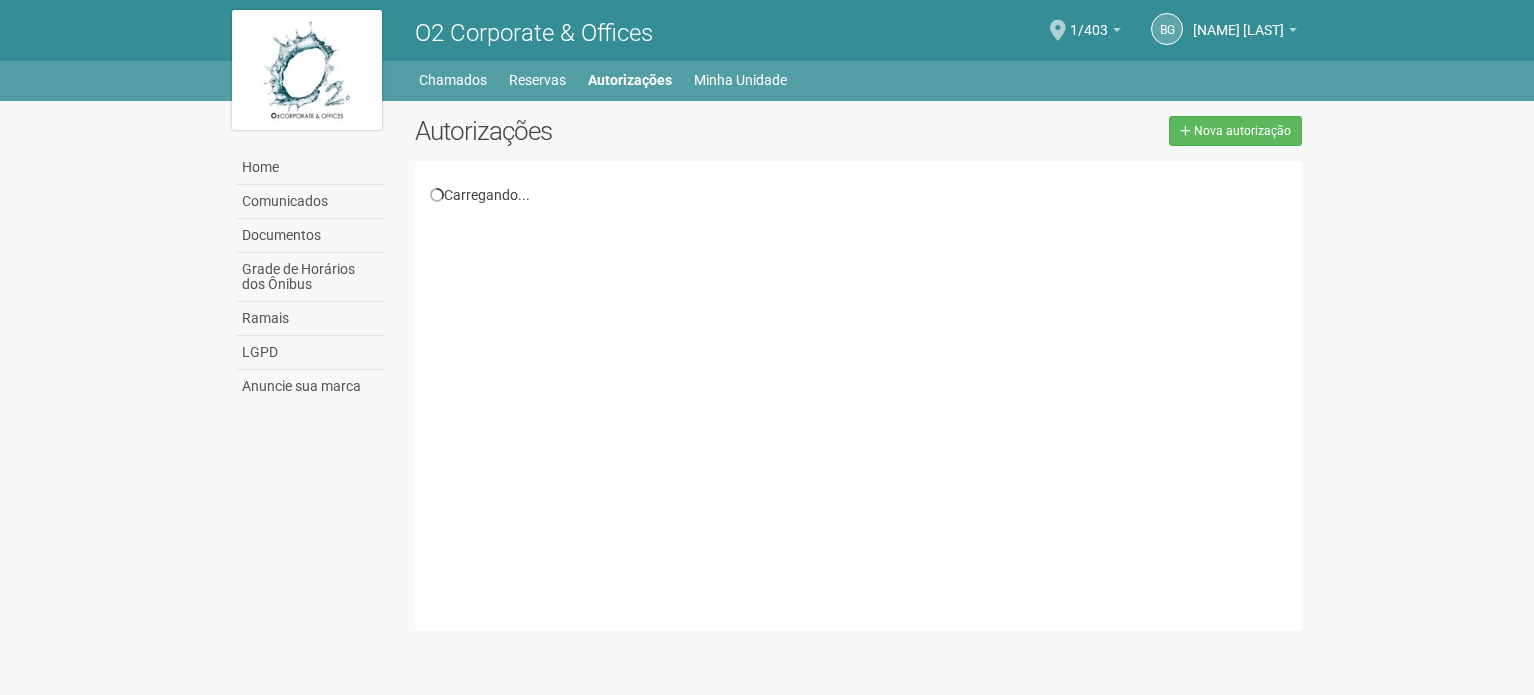 scroll, scrollTop: 0, scrollLeft: 0, axis: both 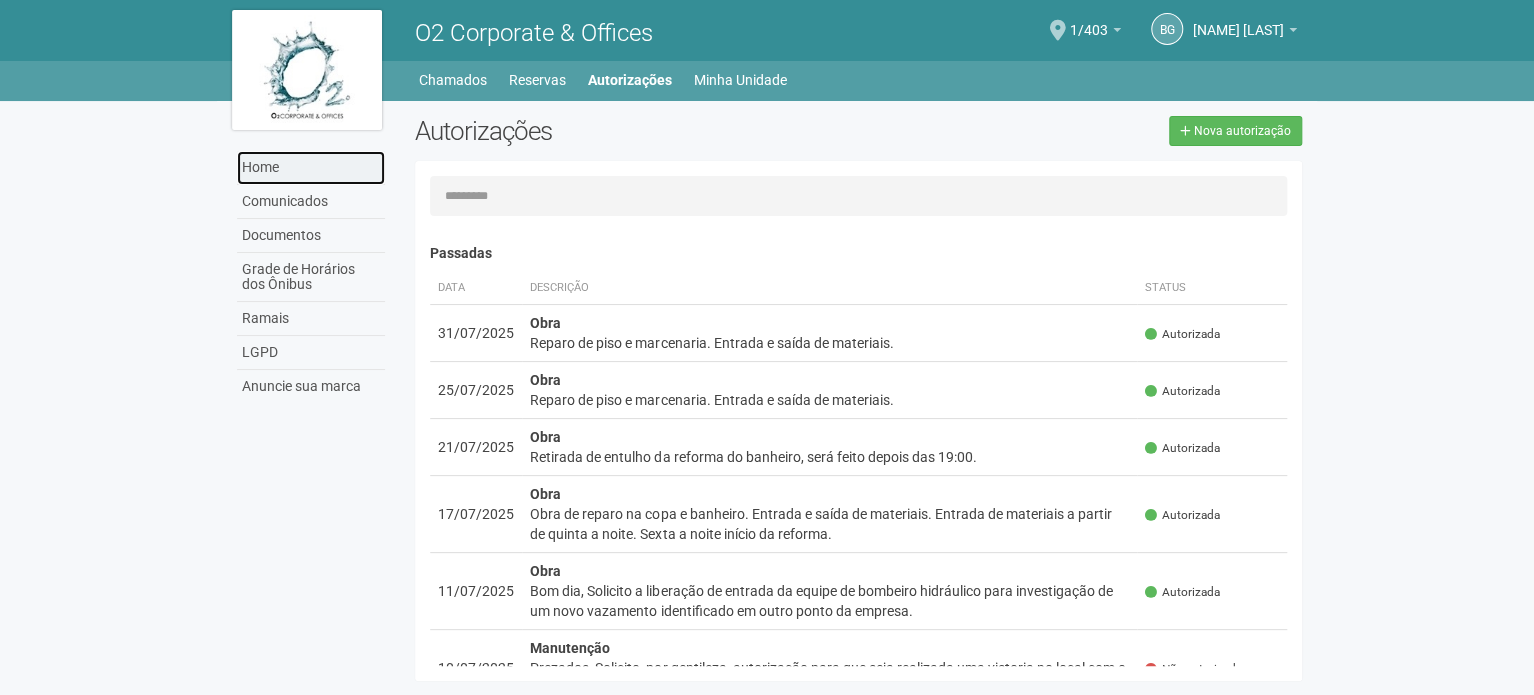 click on "Home" at bounding box center (311, 168) 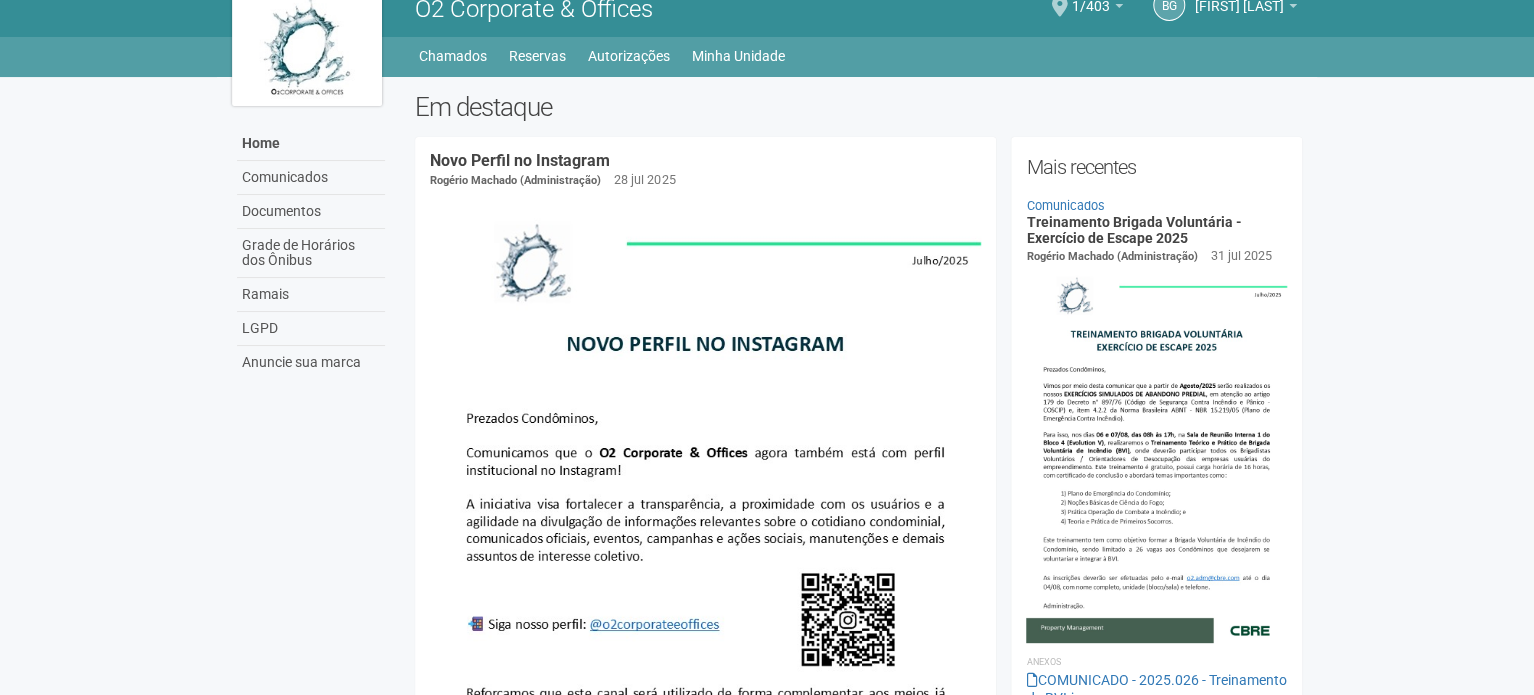 scroll, scrollTop: 0, scrollLeft: 0, axis: both 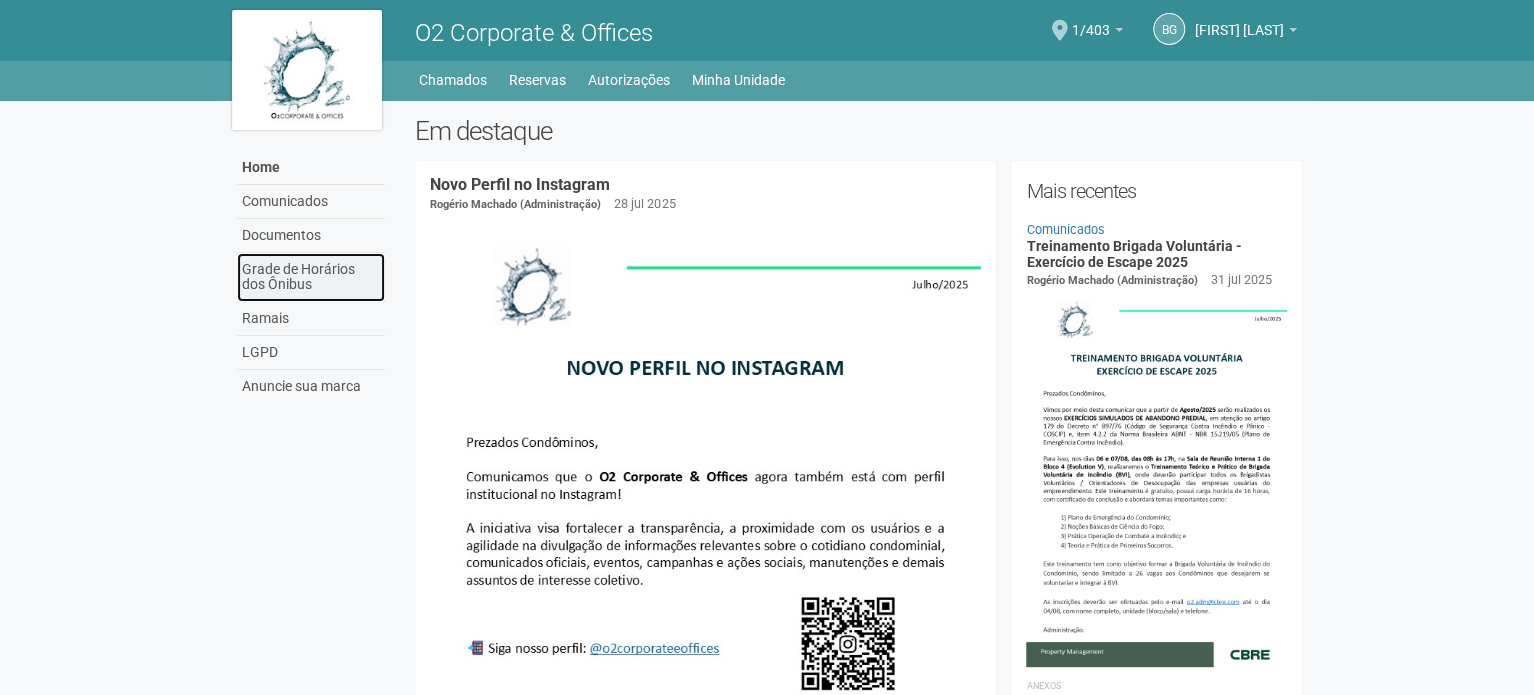 click on "Grade de Horários dos Ônibus" at bounding box center (311, 277) 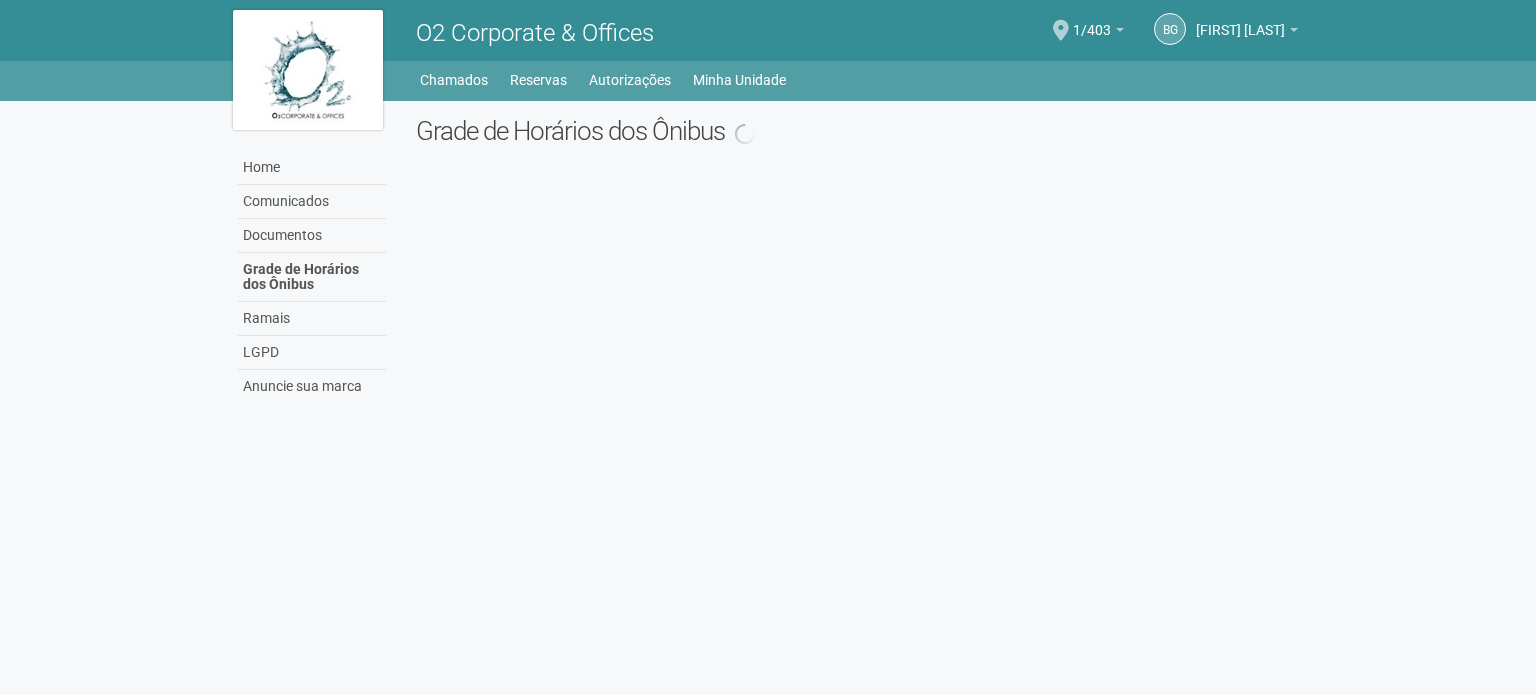 scroll, scrollTop: 0, scrollLeft: 0, axis: both 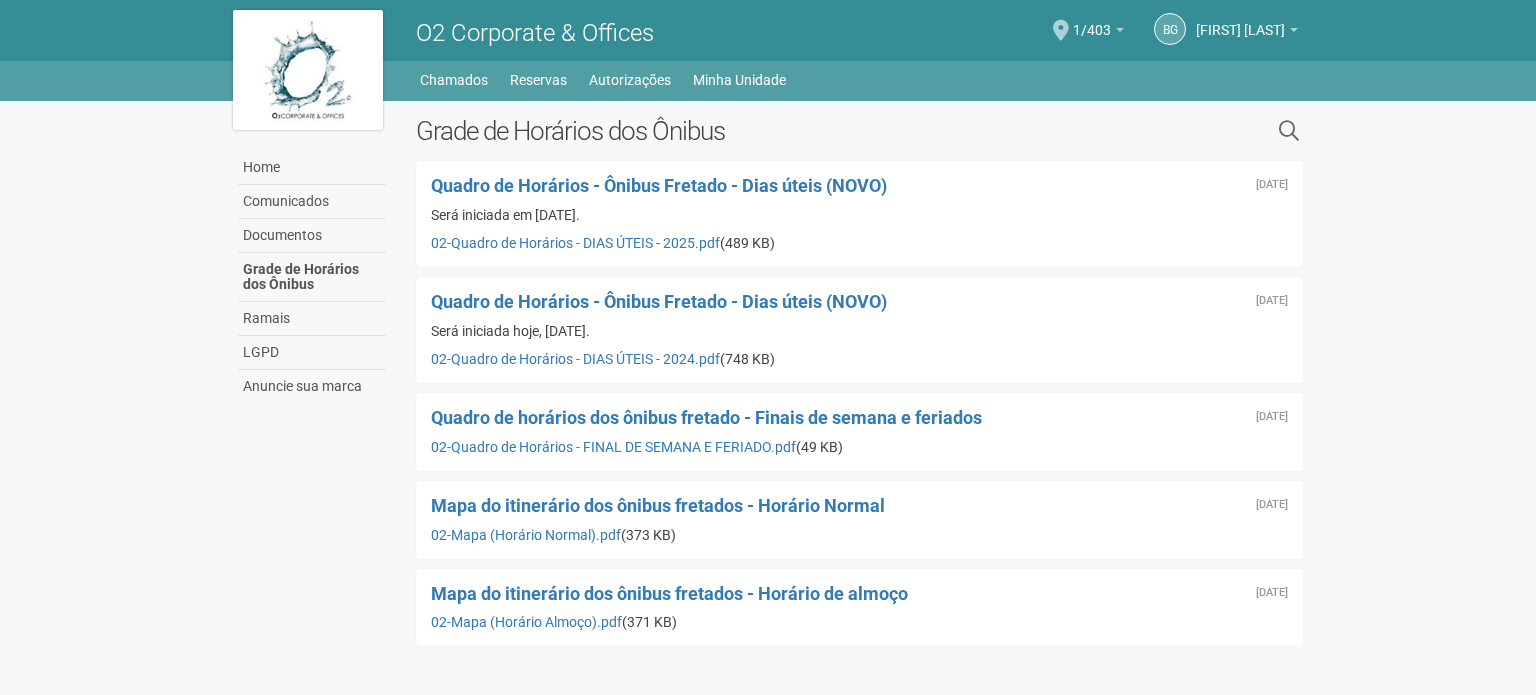 click on "[DATE]
Quadro de Horários - Ônibus Fretado - Dias úteis (NOVO)
Será iniciada em [DATE].
02-Quadro de Horários - DIAS ÚTEIS - 2025.pdf  (489 KB)" at bounding box center [859, 214] 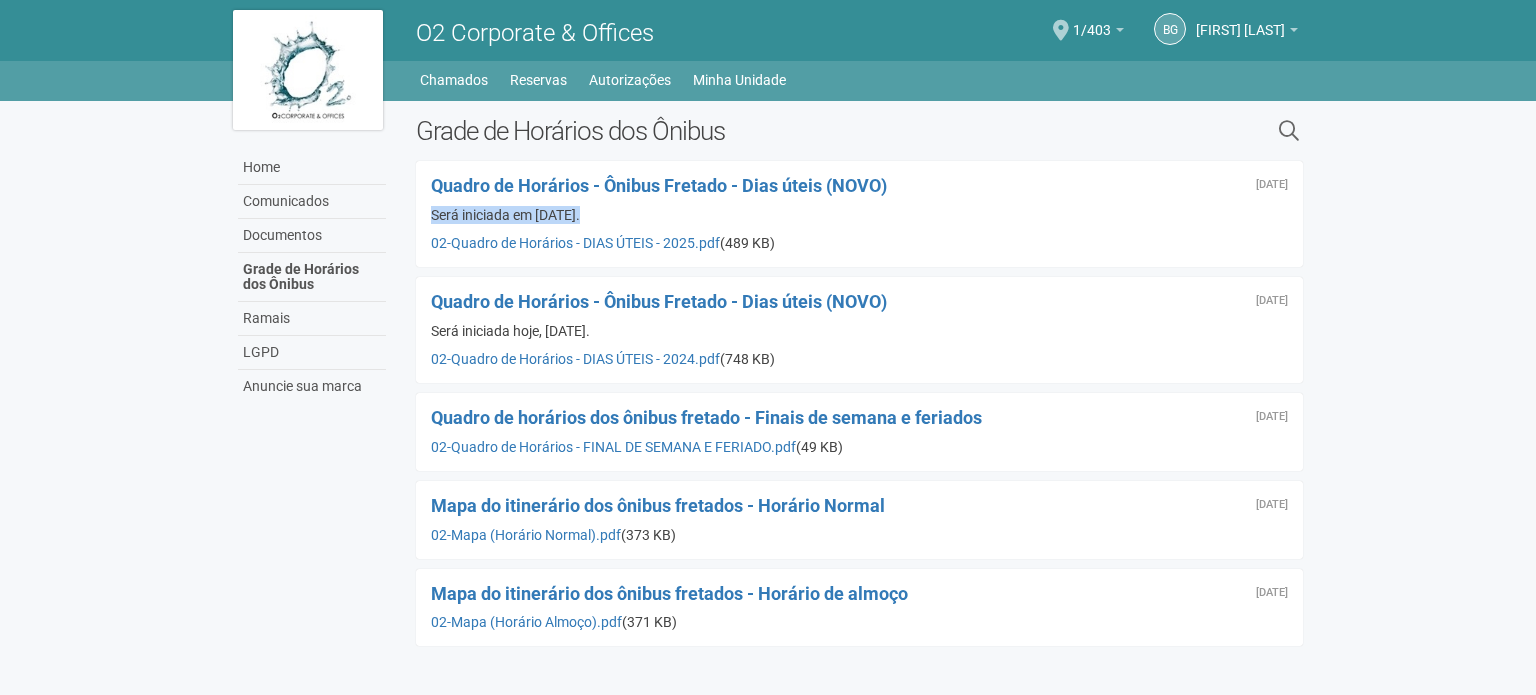 click on "[DATE]
Quadro de Horários - Ônibus Fretado - Dias úteis (NOVO)
Será iniciada em [DATE].
02-Quadro de Horários - DIAS ÚTEIS - 2025.pdf  (489 KB)" at bounding box center [859, 214] 